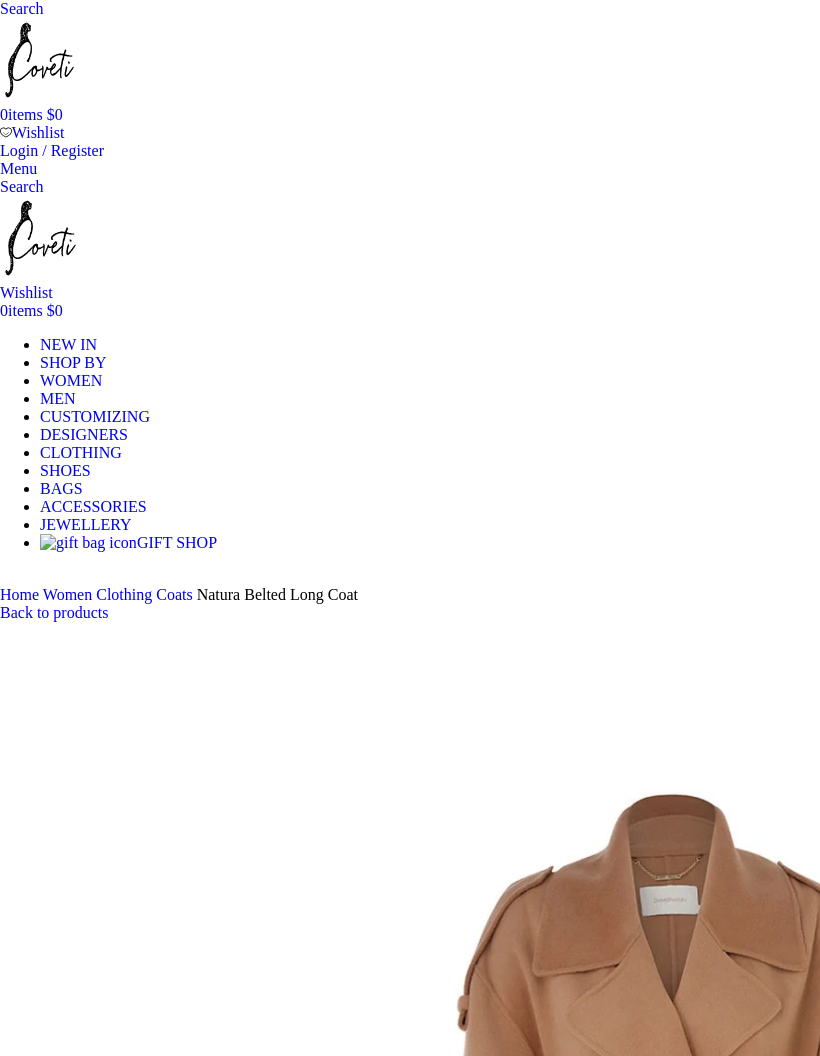 scroll, scrollTop: 0, scrollLeft: 0, axis: both 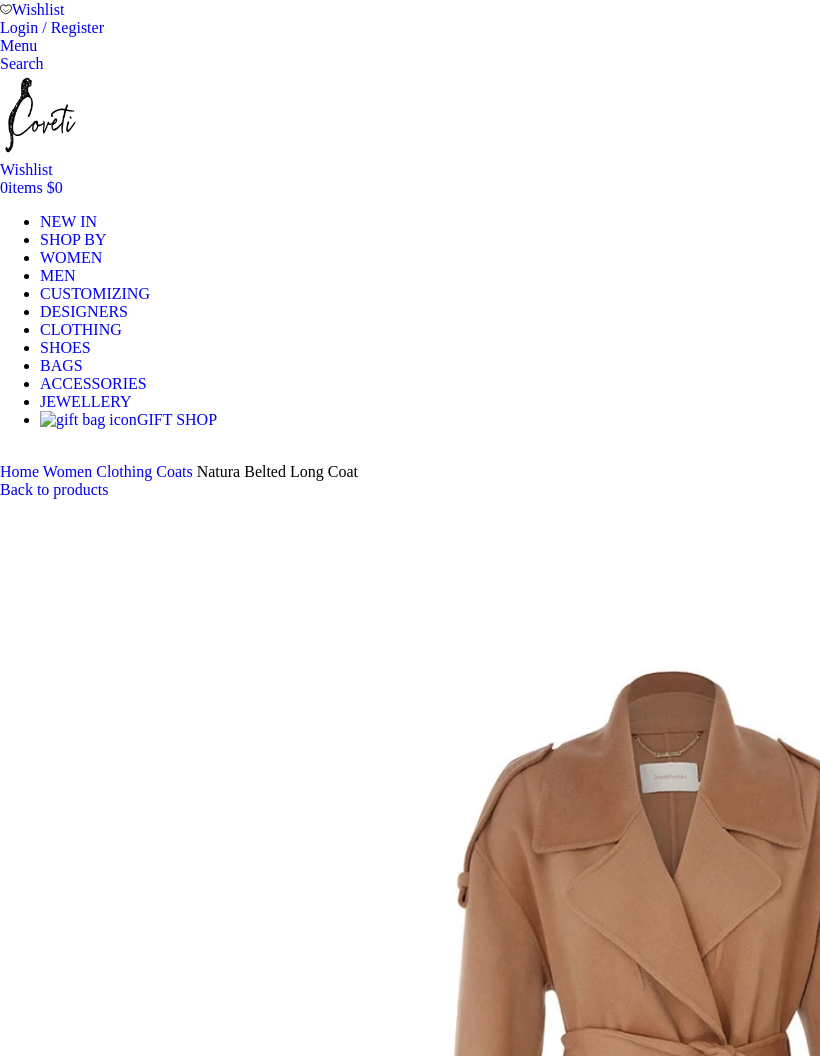 click at bounding box center [690, 1238] 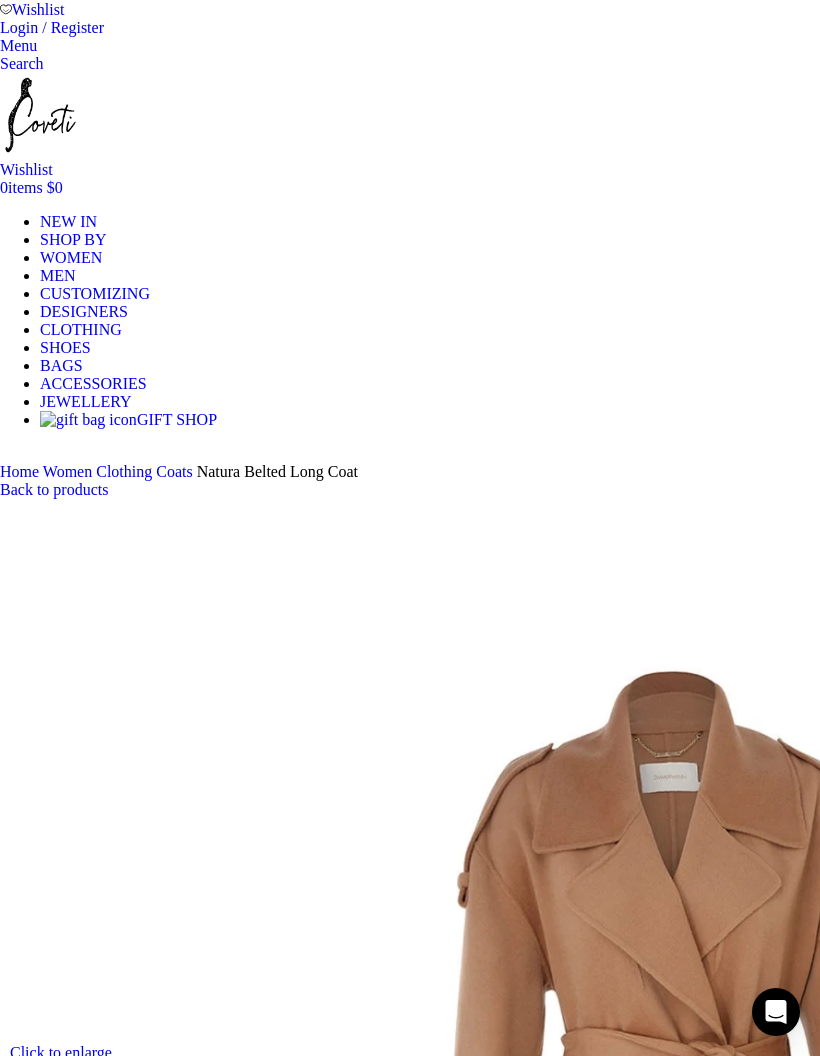 scroll, scrollTop: 0, scrollLeft: 508, axis: horizontal 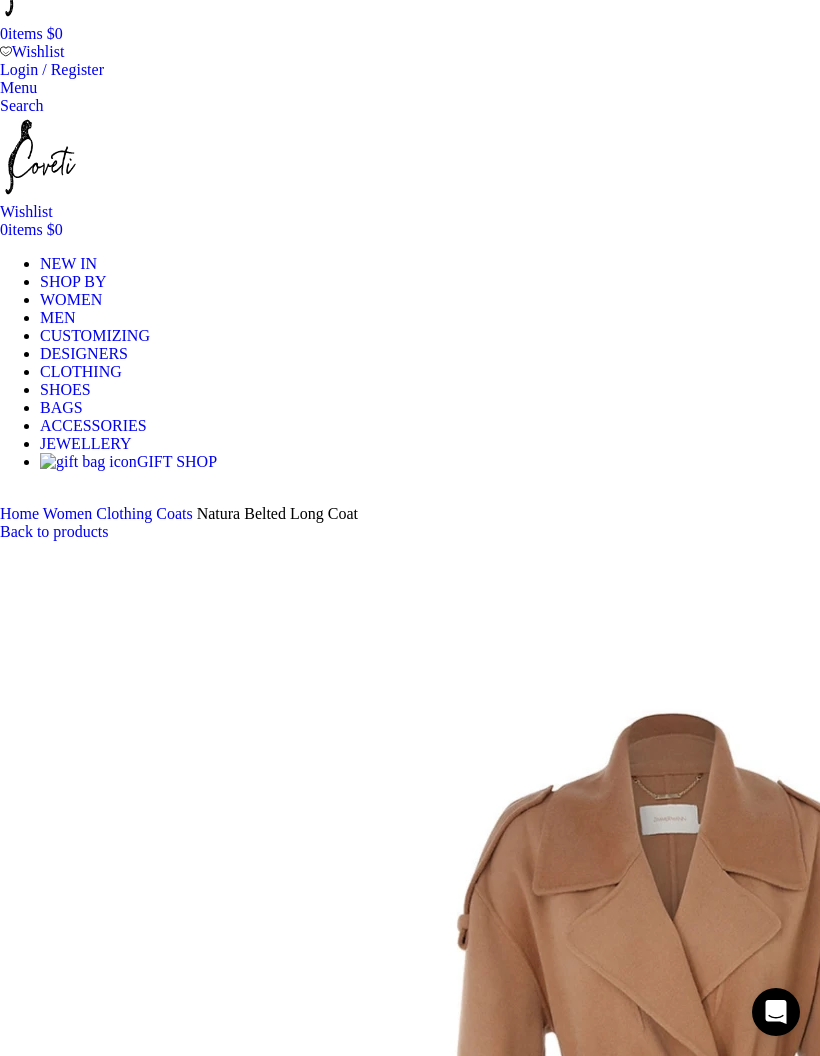 click at bounding box center [690, 1280] 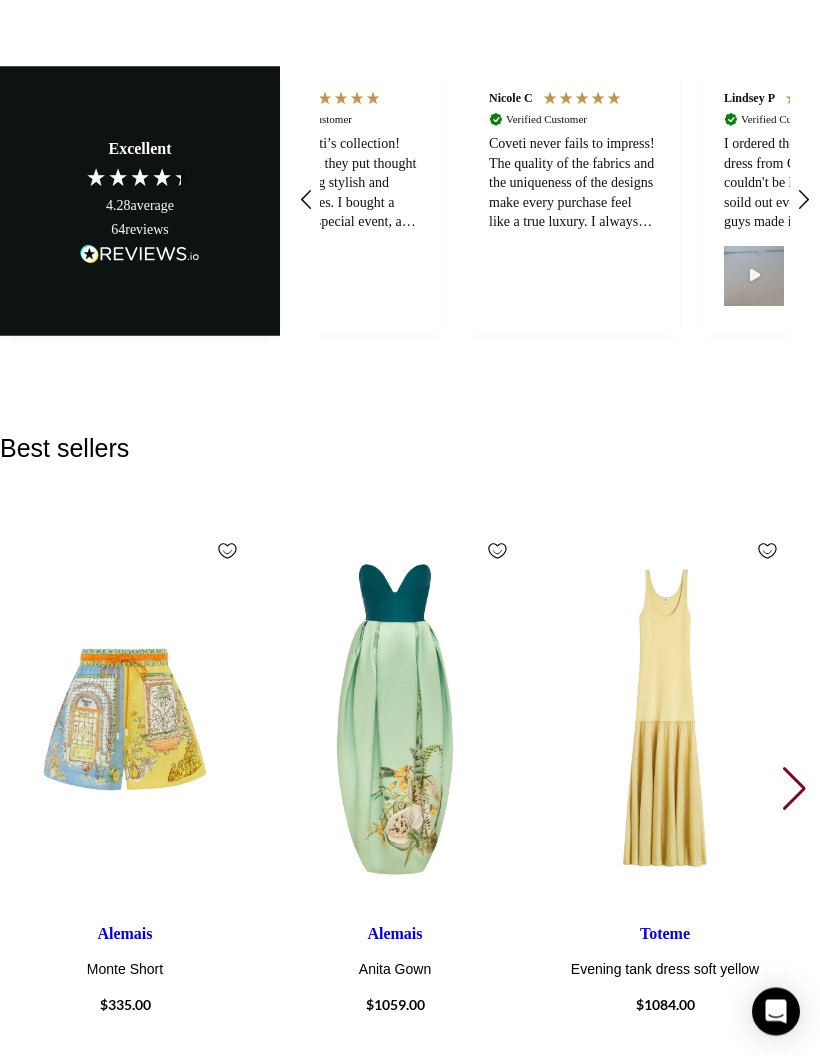 scroll, scrollTop: 4937, scrollLeft: 0, axis: vertical 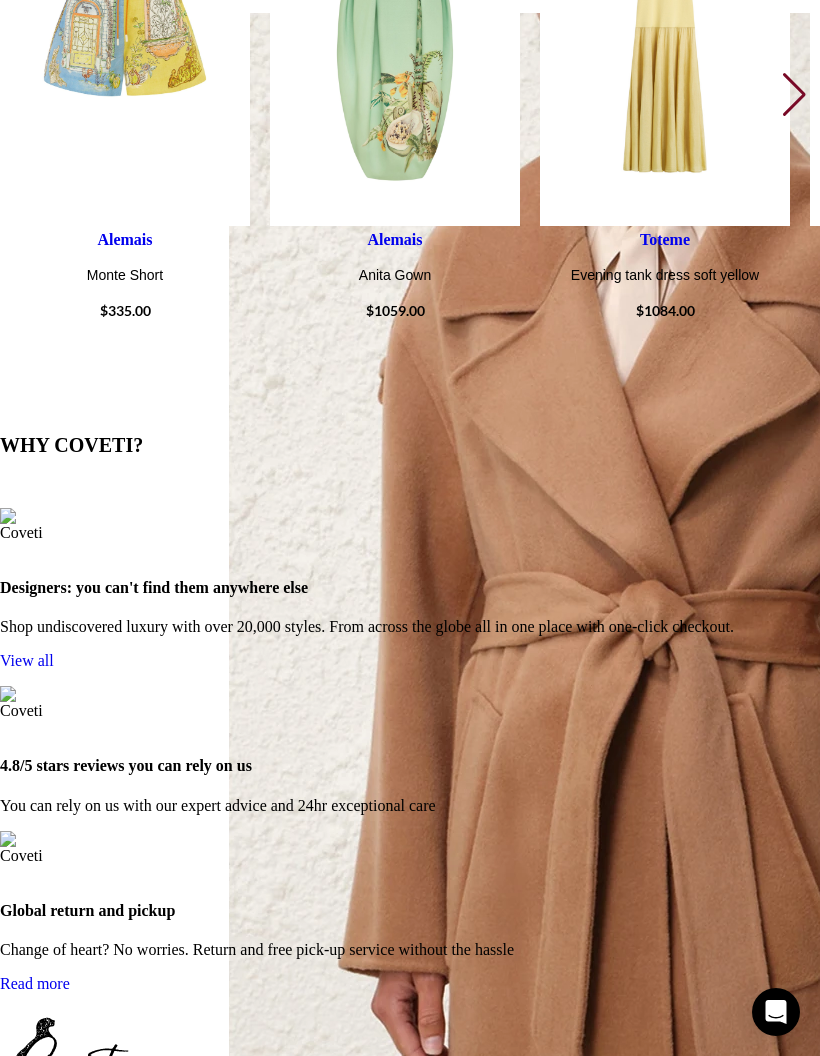 click on "Contact us" at bounding box center [74, 1892] 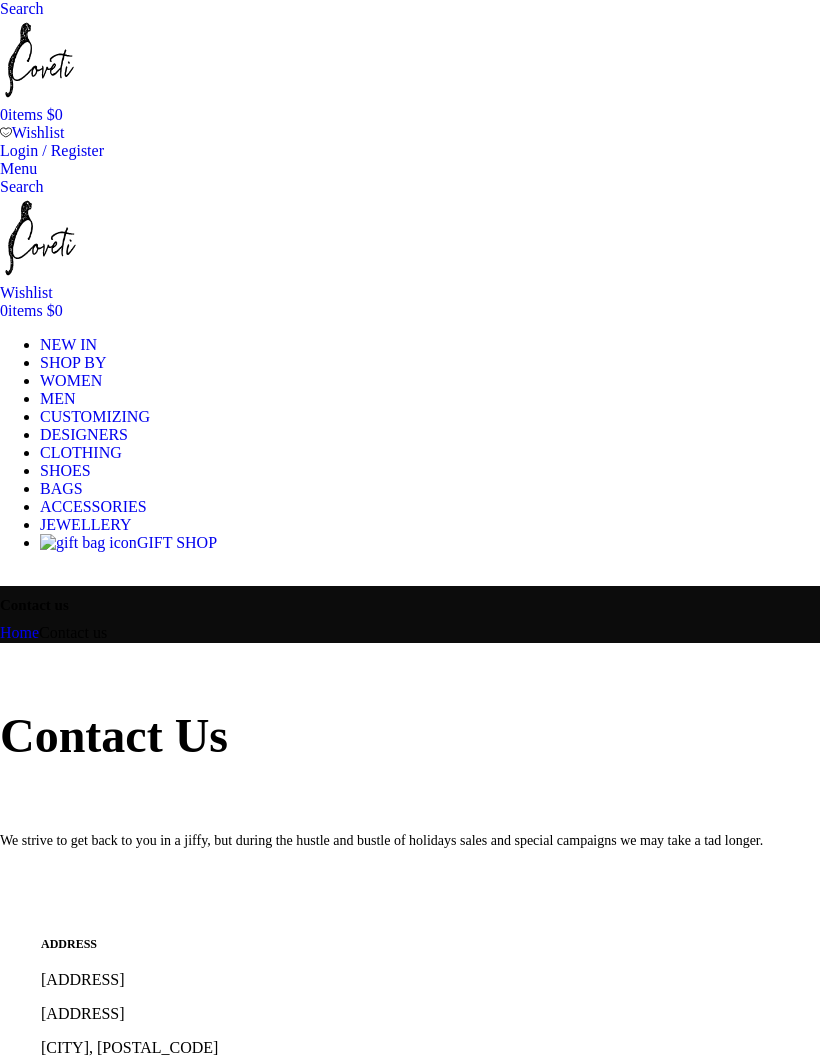 scroll, scrollTop: 0, scrollLeft: 0, axis: both 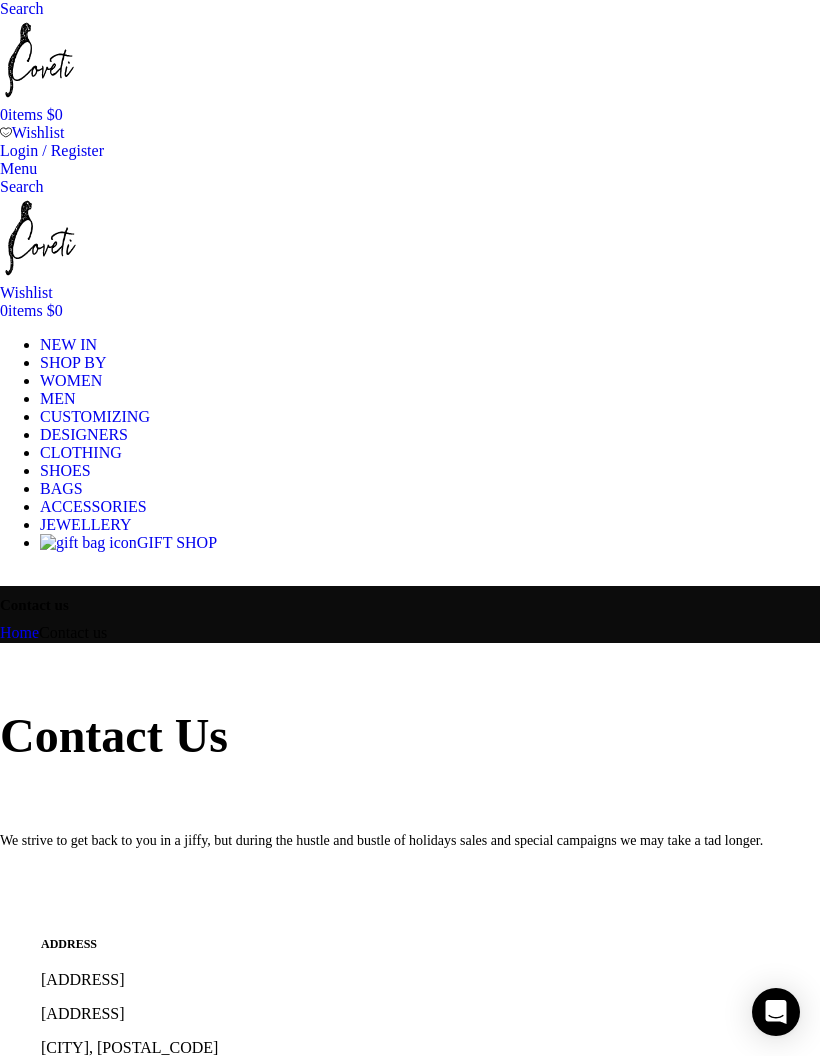 click on "Menu" at bounding box center (18, 168) 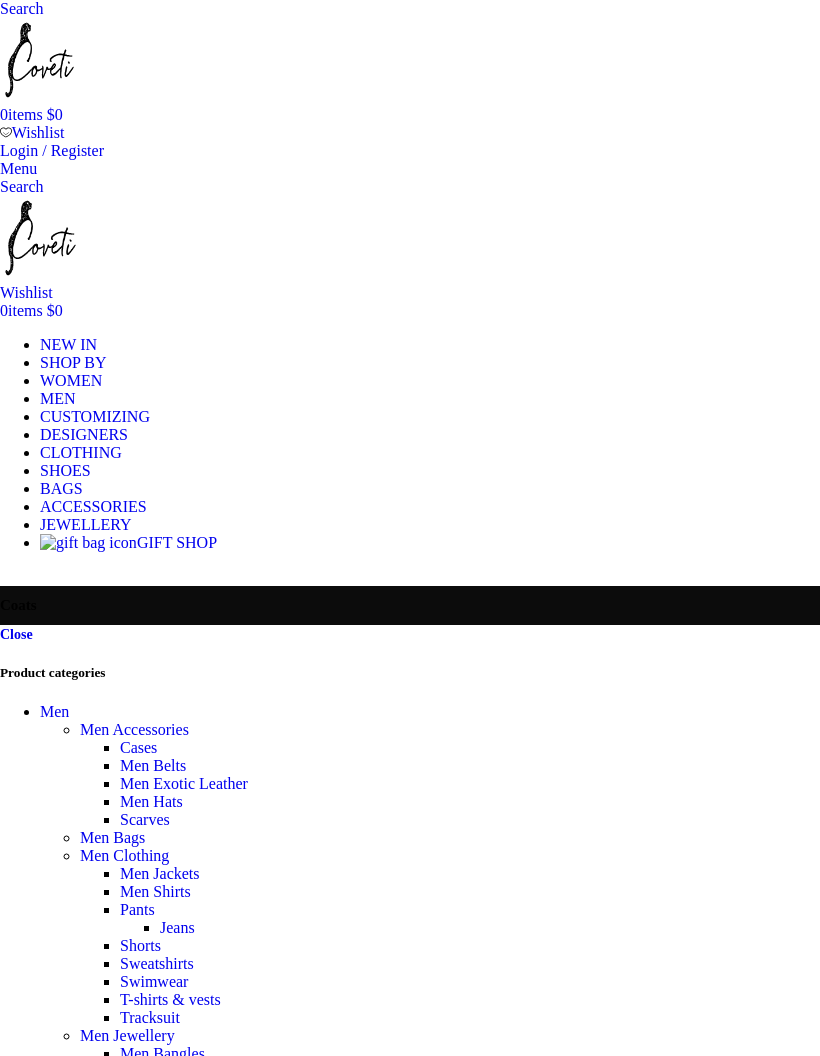 scroll, scrollTop: 0, scrollLeft: 0, axis: both 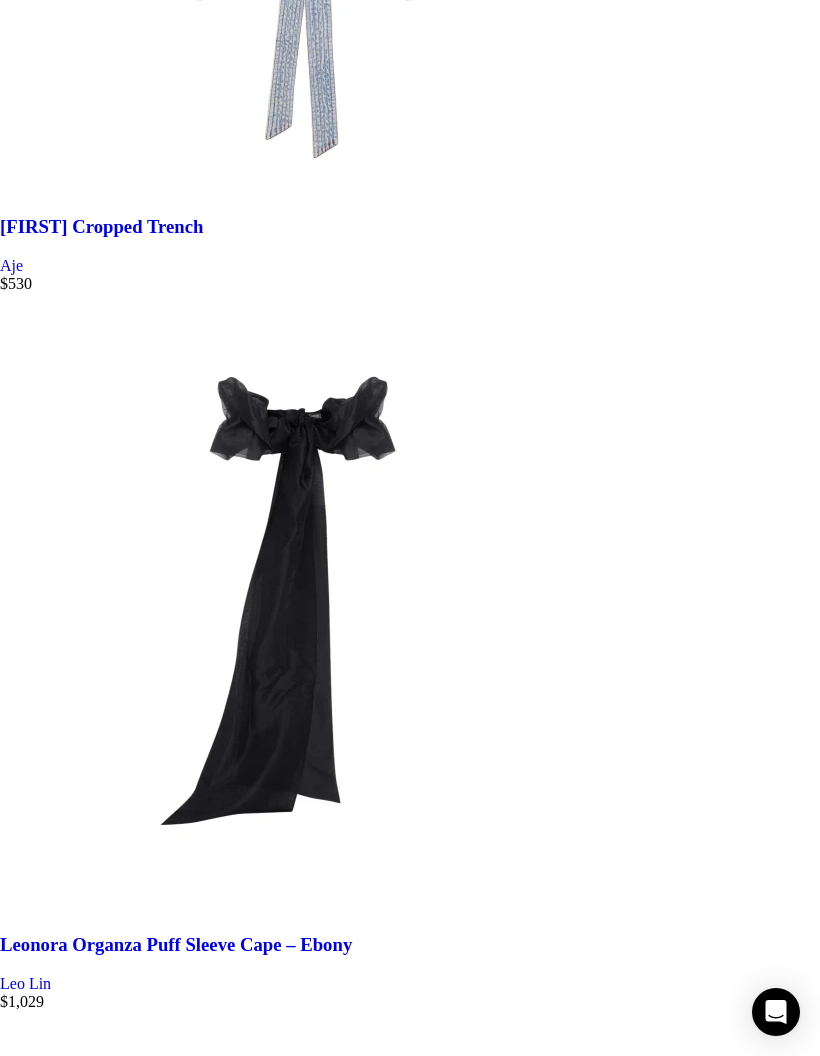 click on "→" at bounding box center [48, 33417] 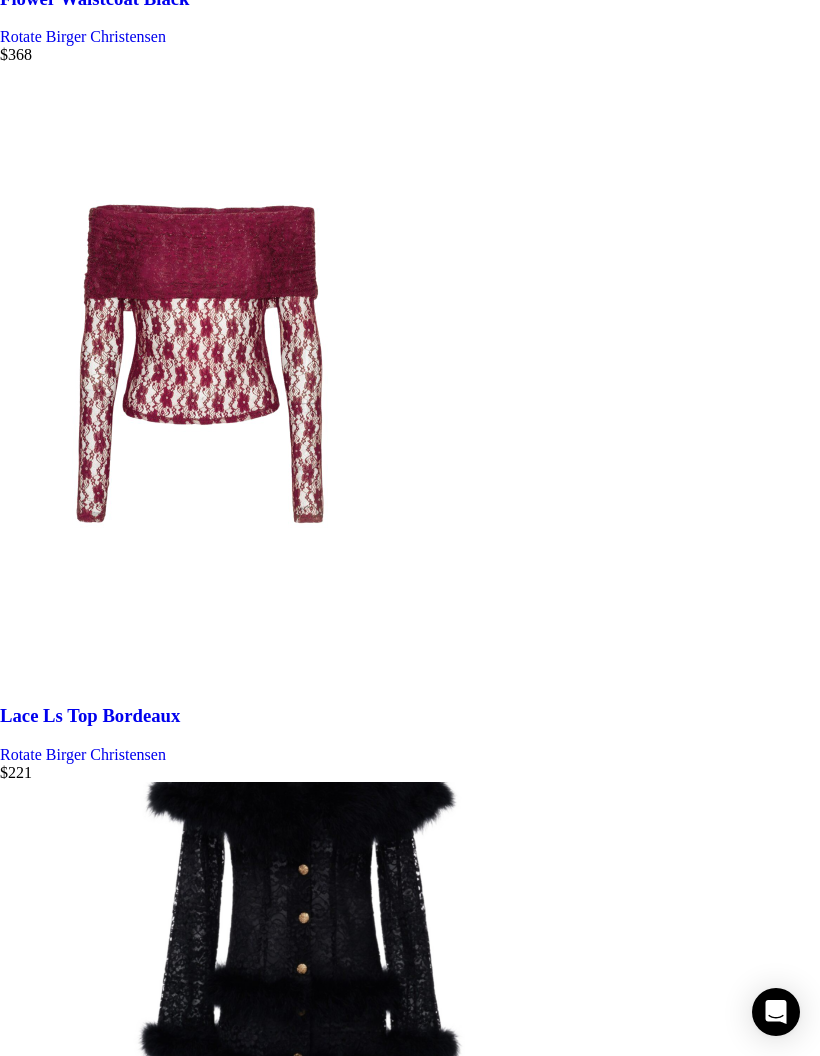 scroll, scrollTop: 6229, scrollLeft: 0, axis: vertical 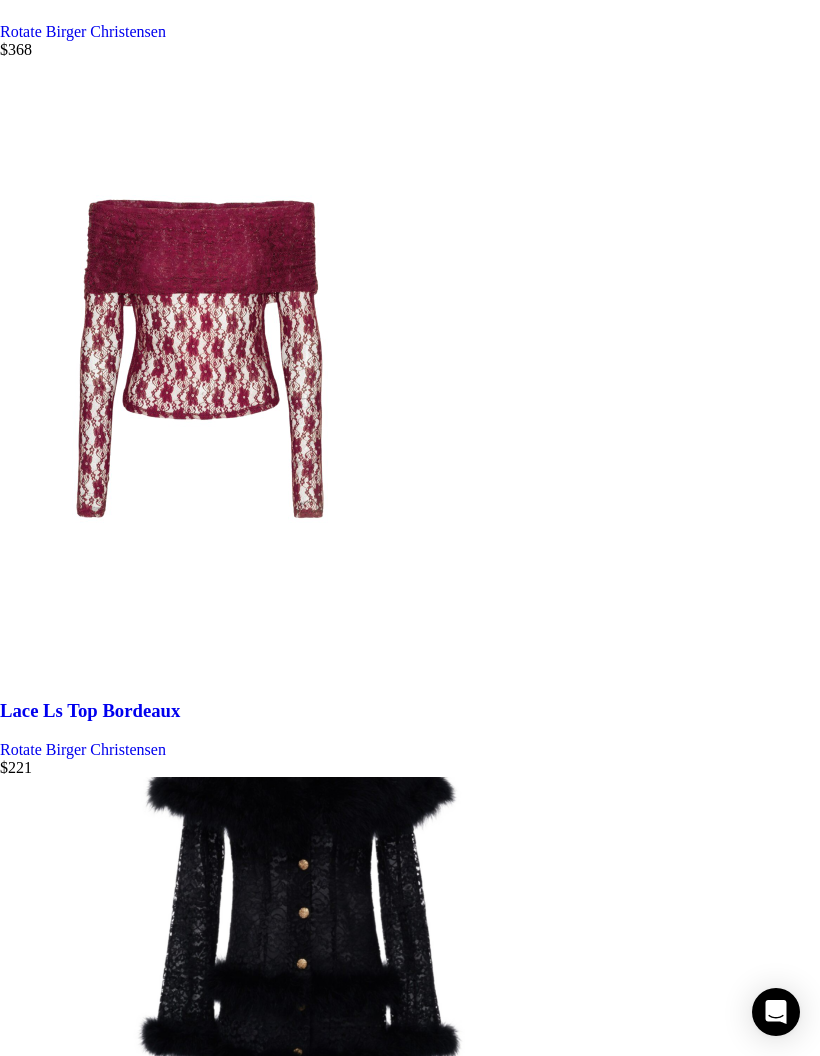 click on "→" at bounding box center [48, 33893] 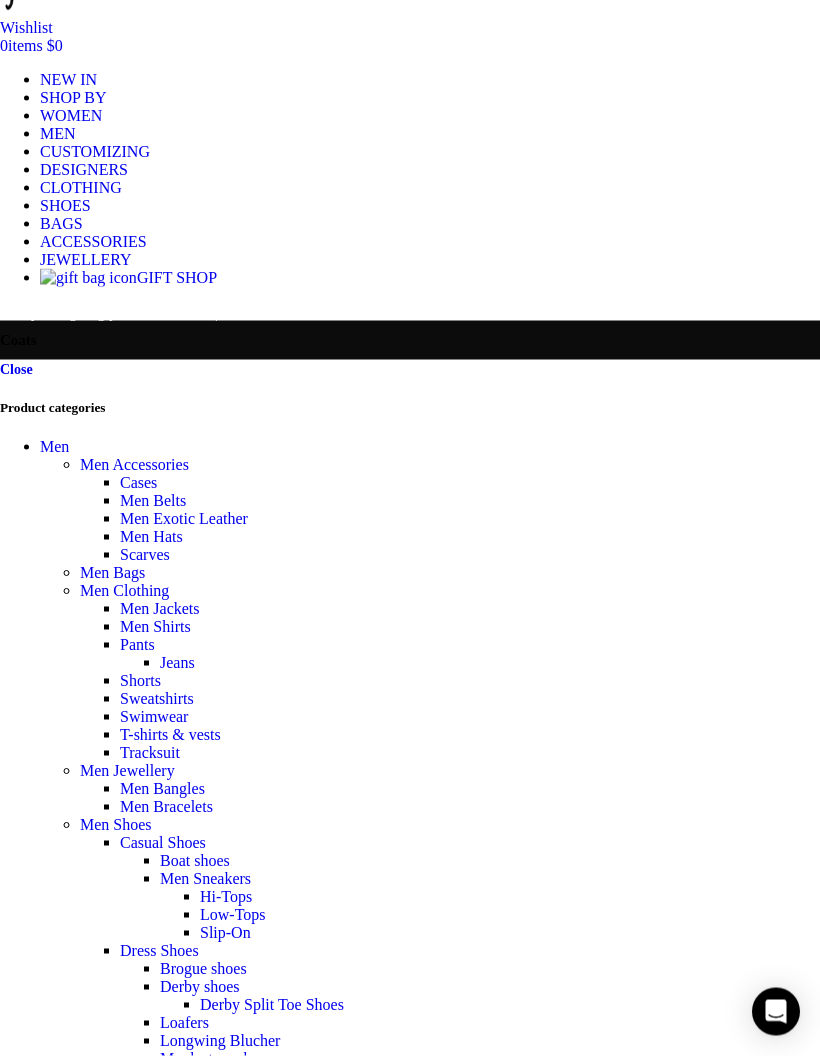 scroll, scrollTop: 0, scrollLeft: 0, axis: both 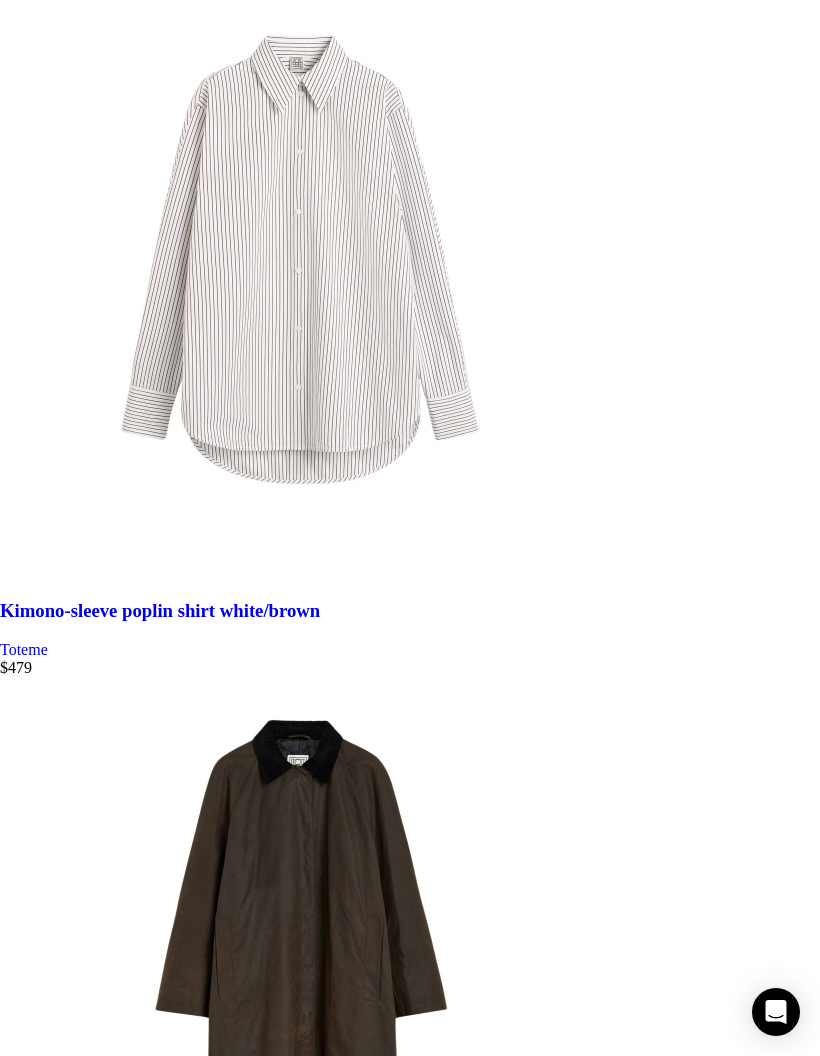 click on "→" at bounding box center (48, 33865) 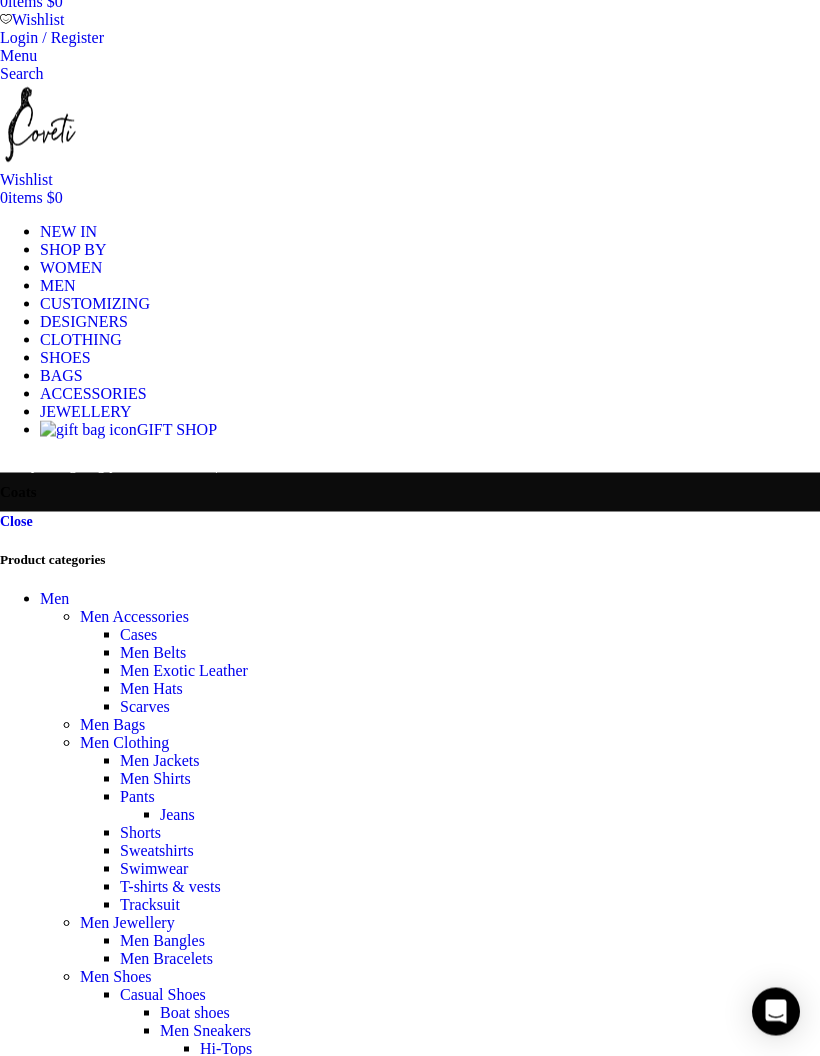 scroll, scrollTop: 0, scrollLeft: 0, axis: both 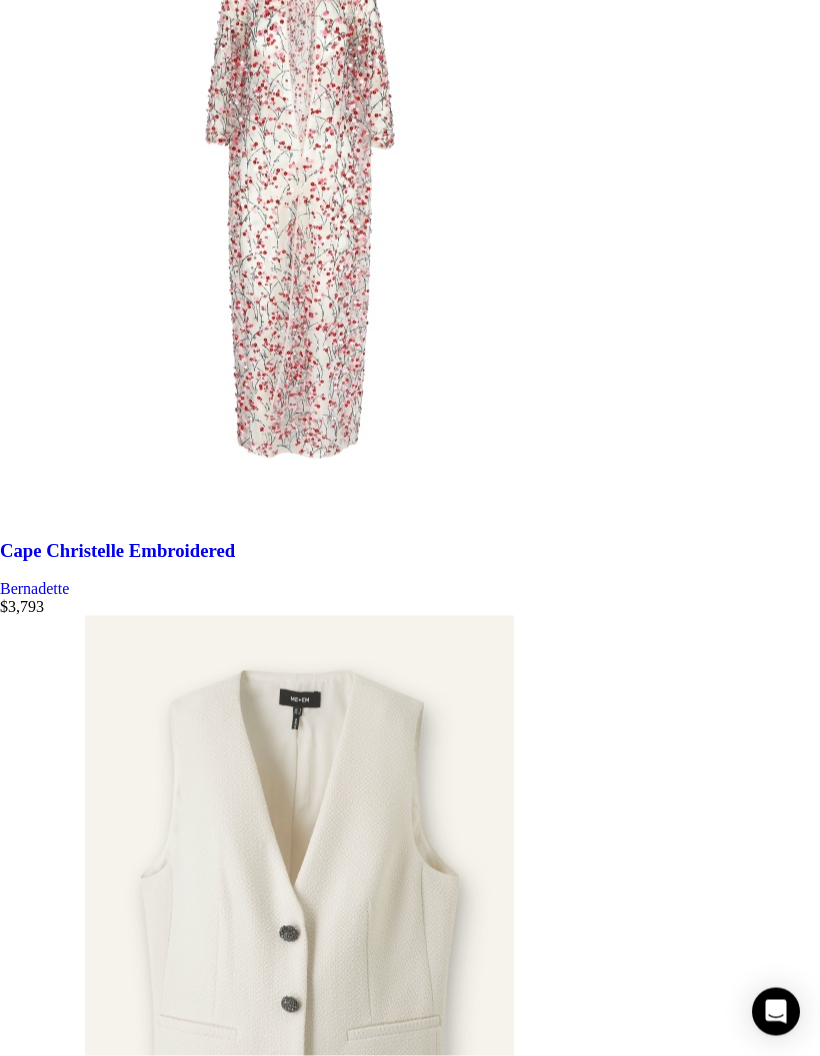 click on "→" at bounding box center (48, 34540) 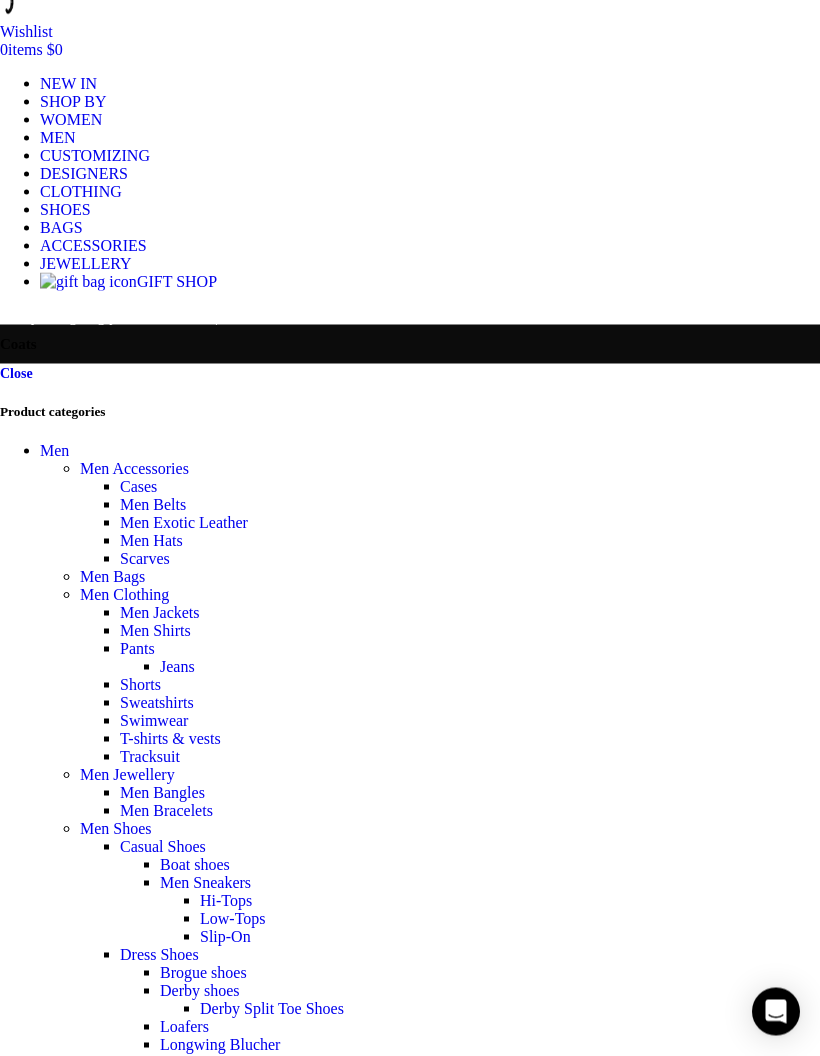 scroll, scrollTop: 0, scrollLeft: 0, axis: both 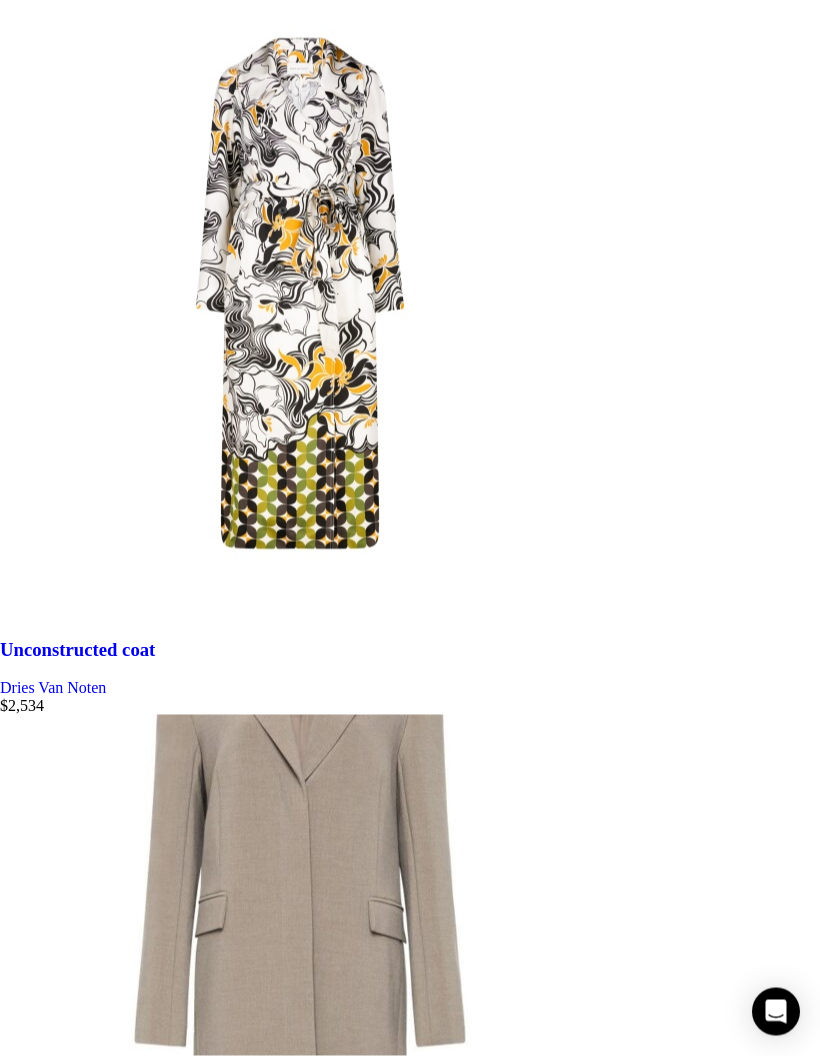 click on "→" at bounding box center [48, 34639] 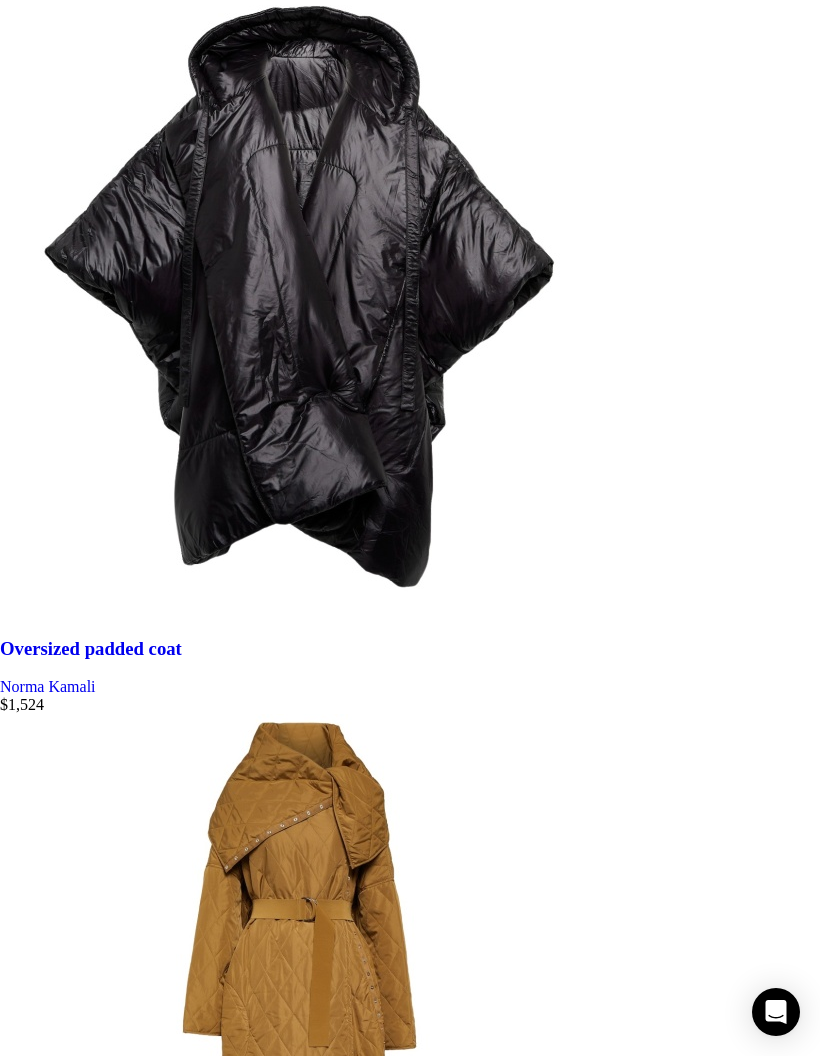 click on "→" at bounding box center (48, 34620) 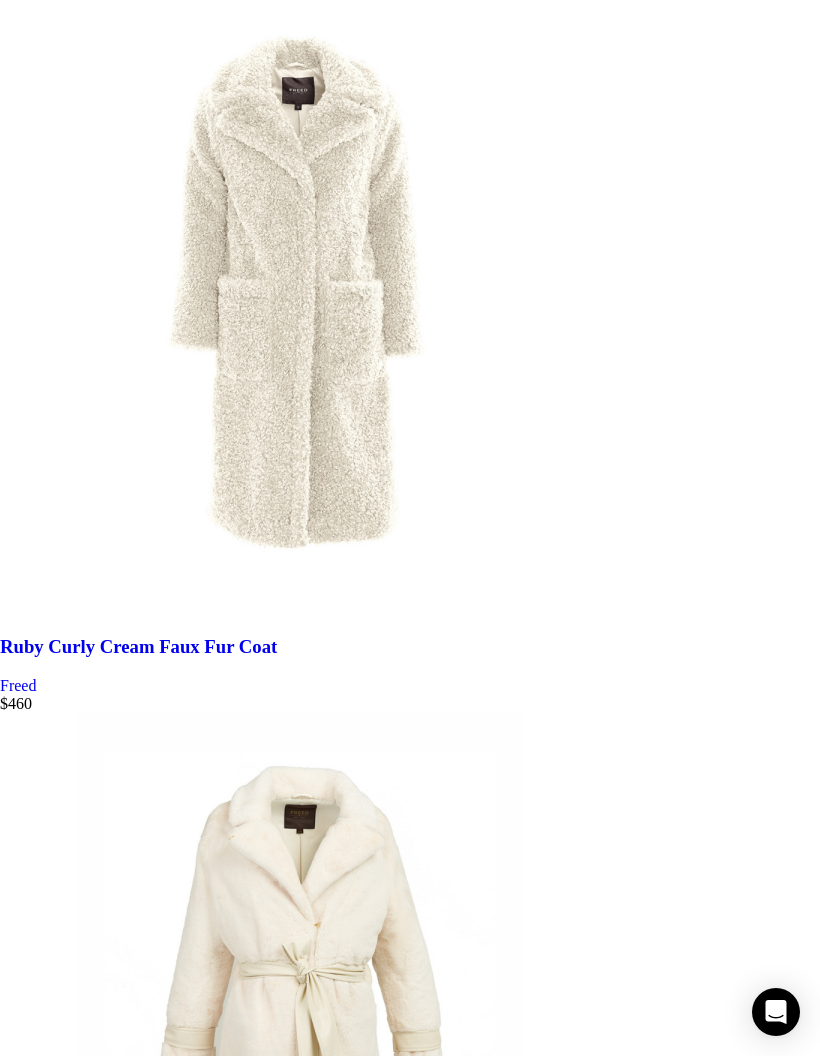 scroll, scrollTop: 6980, scrollLeft: 0, axis: vertical 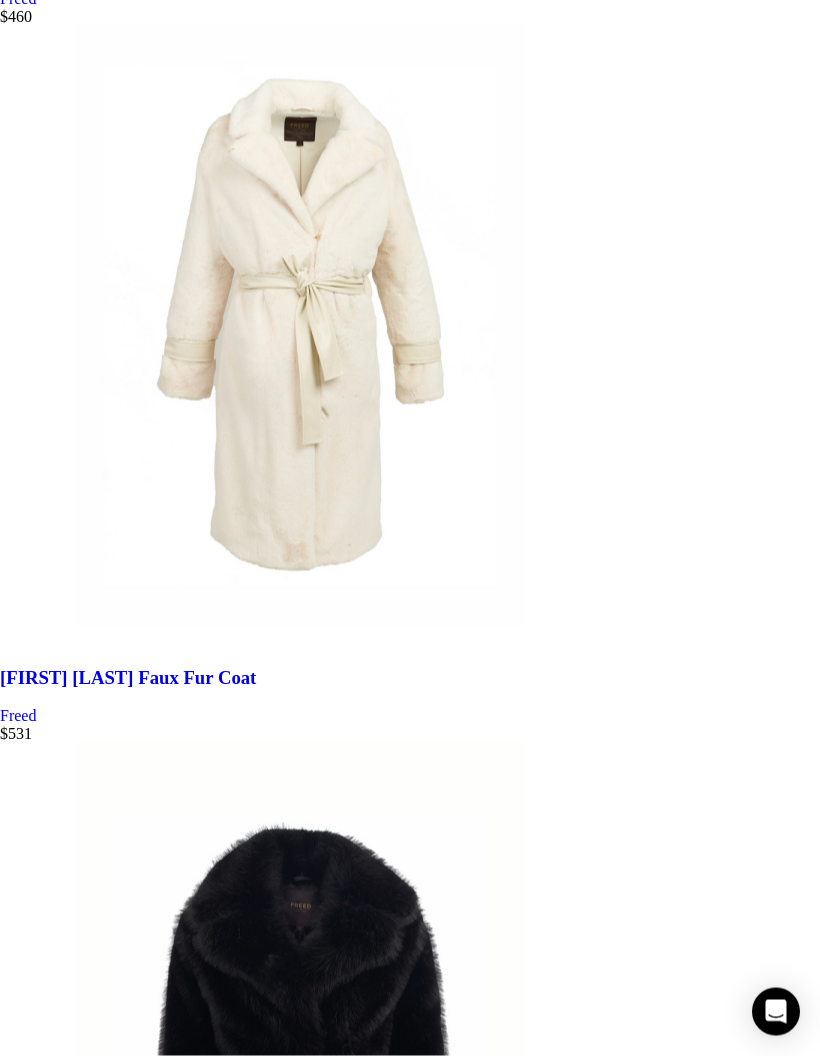 click on "→" at bounding box center (48, 33214) 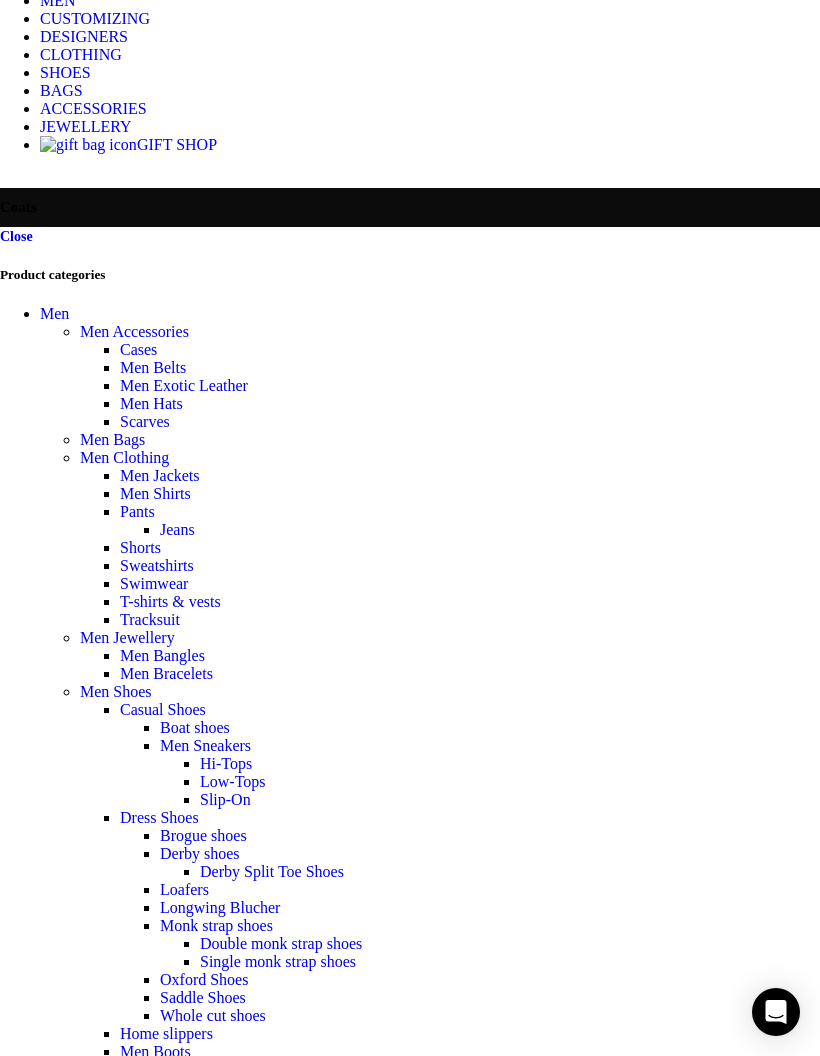 scroll, scrollTop: 0, scrollLeft: 0, axis: both 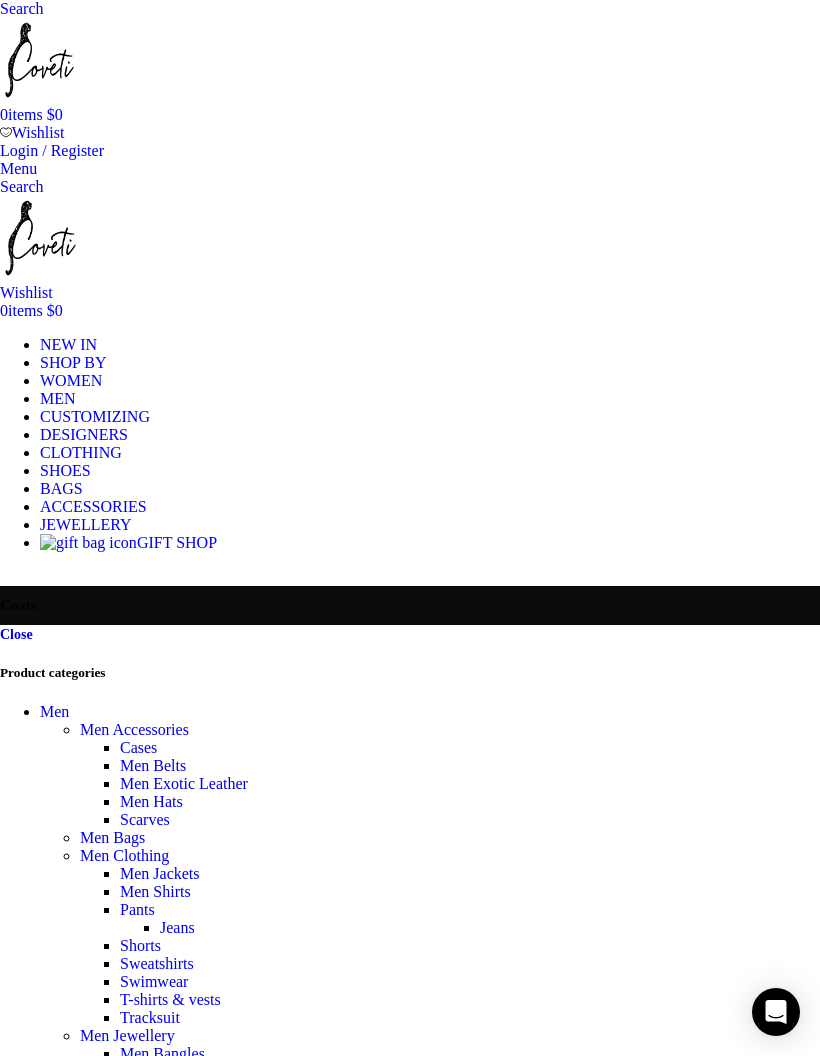 click at bounding box center (0, 168) 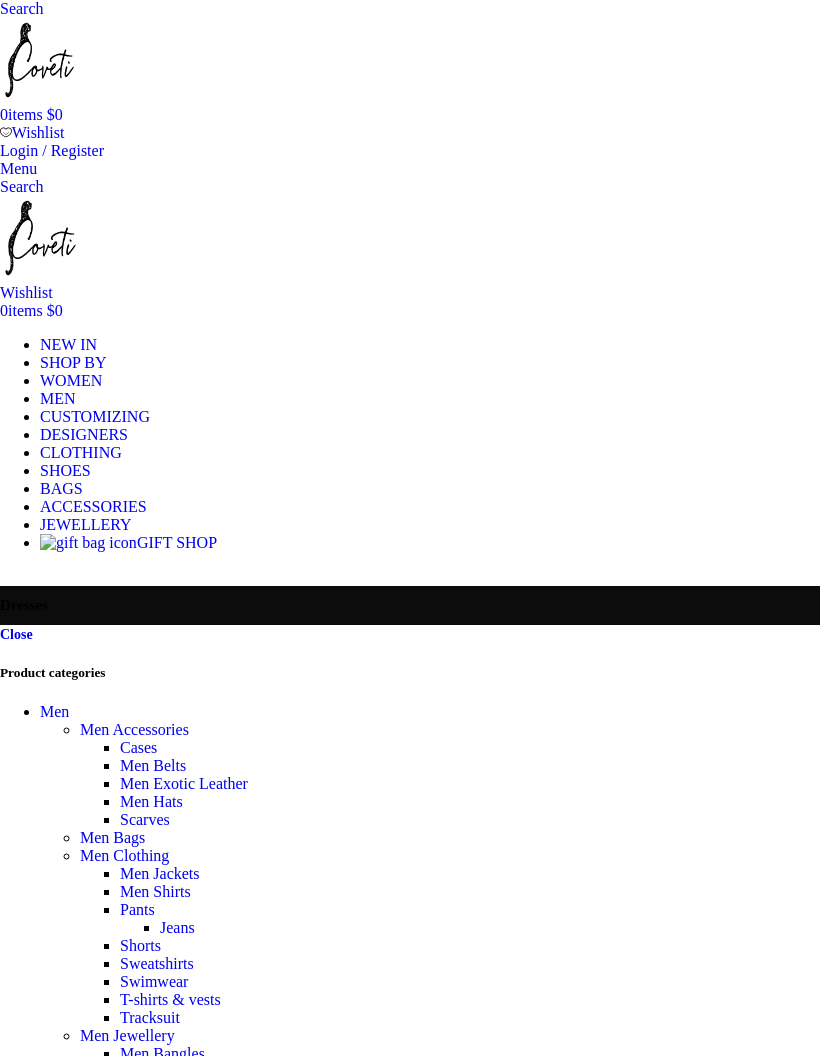 scroll, scrollTop: 1466, scrollLeft: 0, axis: vertical 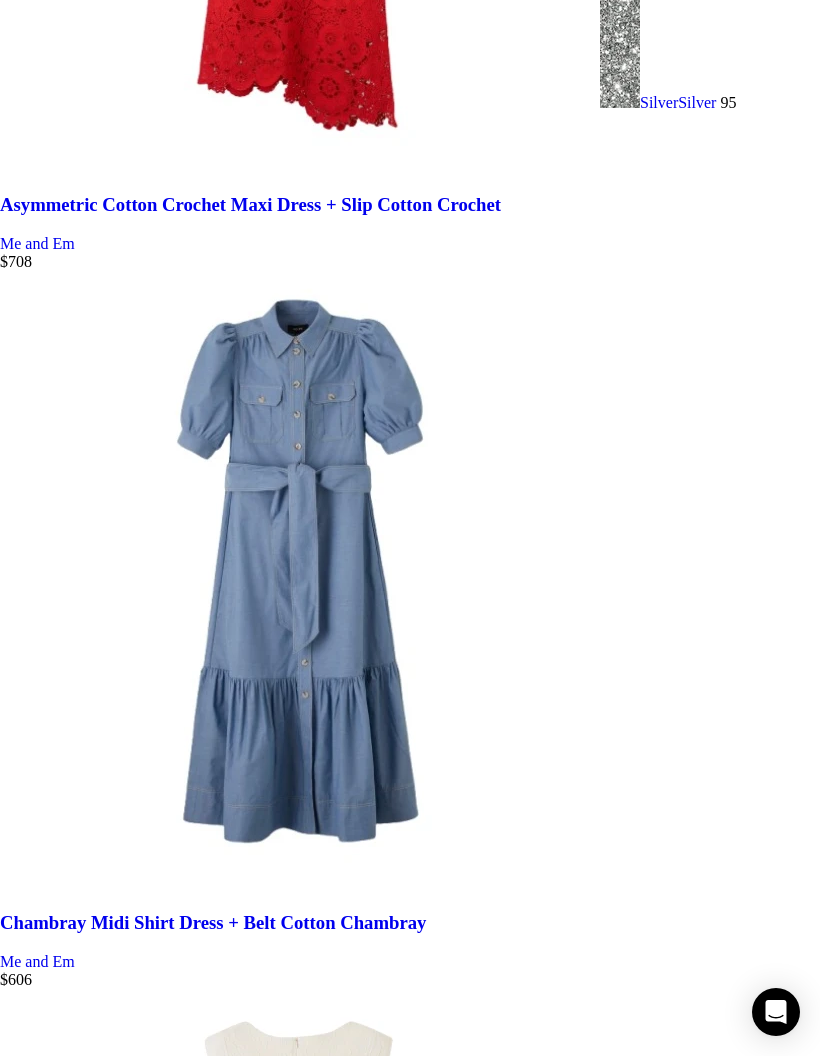 click on "→" at bounding box center (48, 33441) 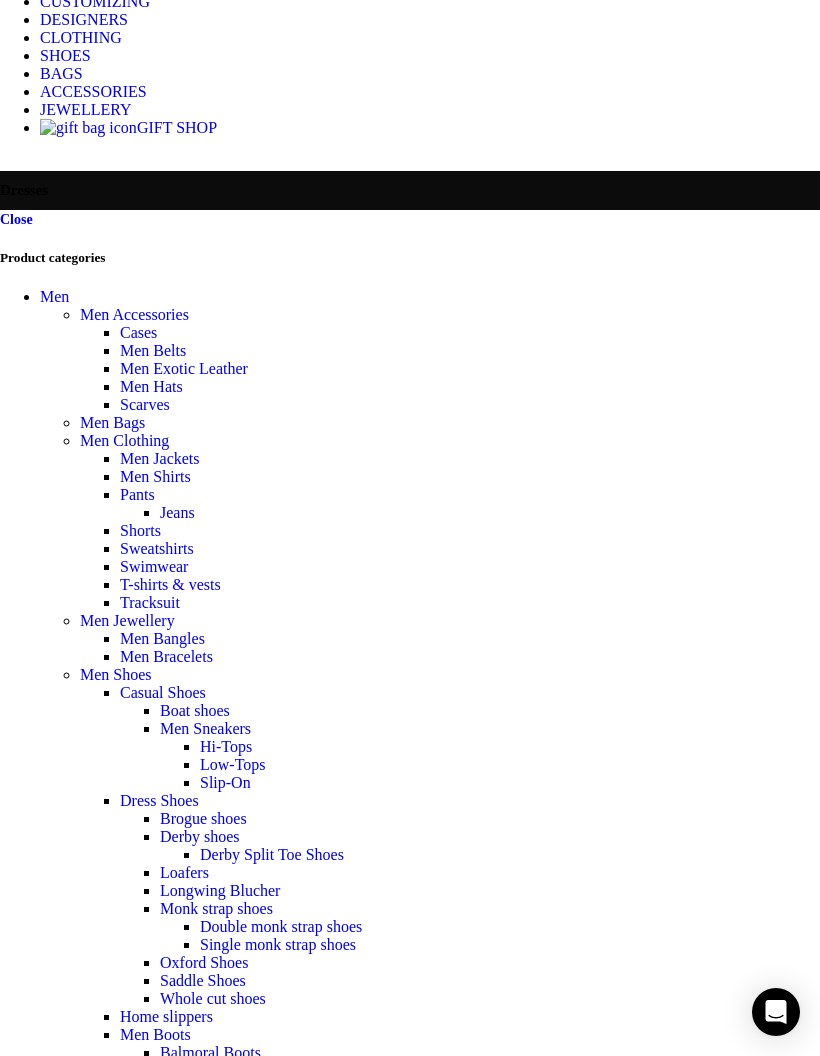scroll, scrollTop: 0, scrollLeft: 0, axis: both 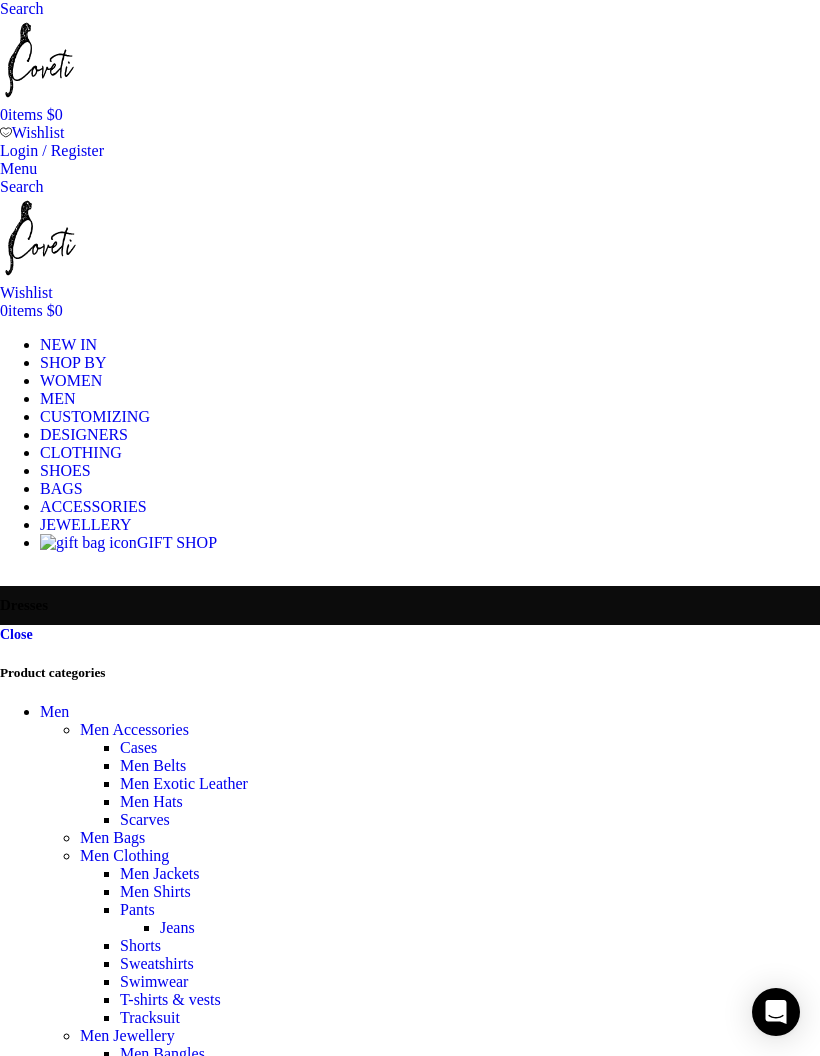 click on "Sort by popularity
Sort by average rating
Sort by latest
Sort by price: low to high
Sort by price: high to low" at bounding box center (84, 4126) 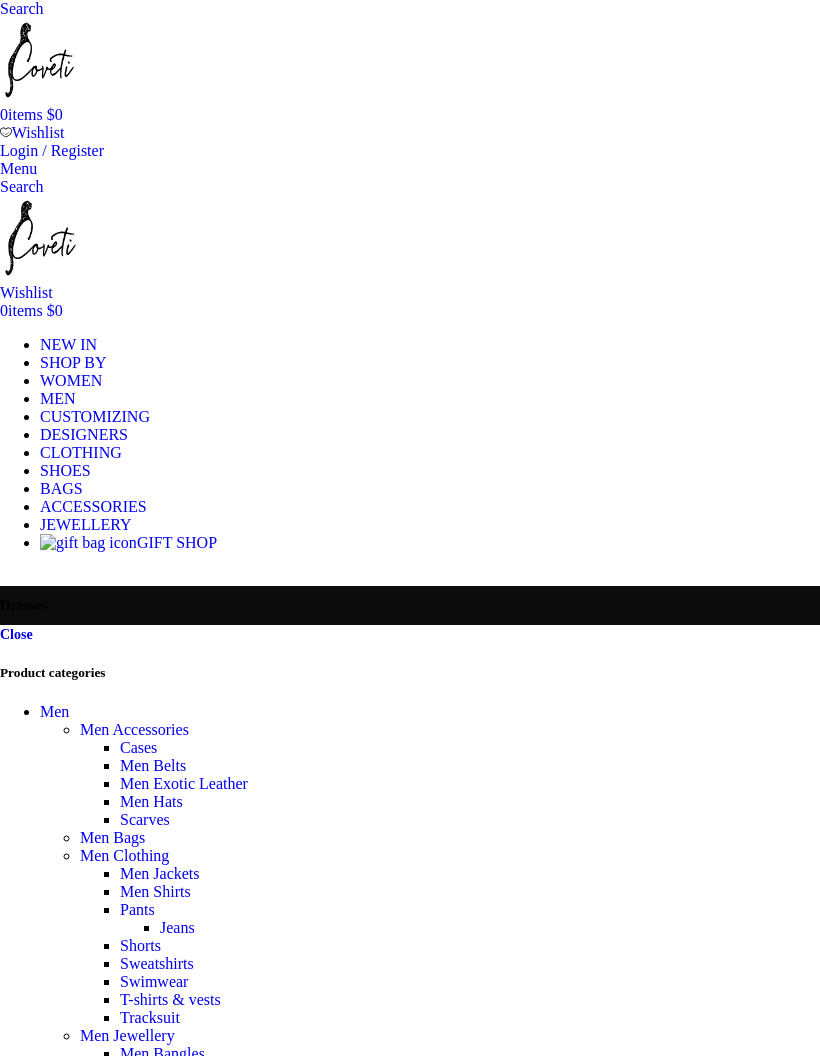 scroll, scrollTop: 0, scrollLeft: 0, axis: both 